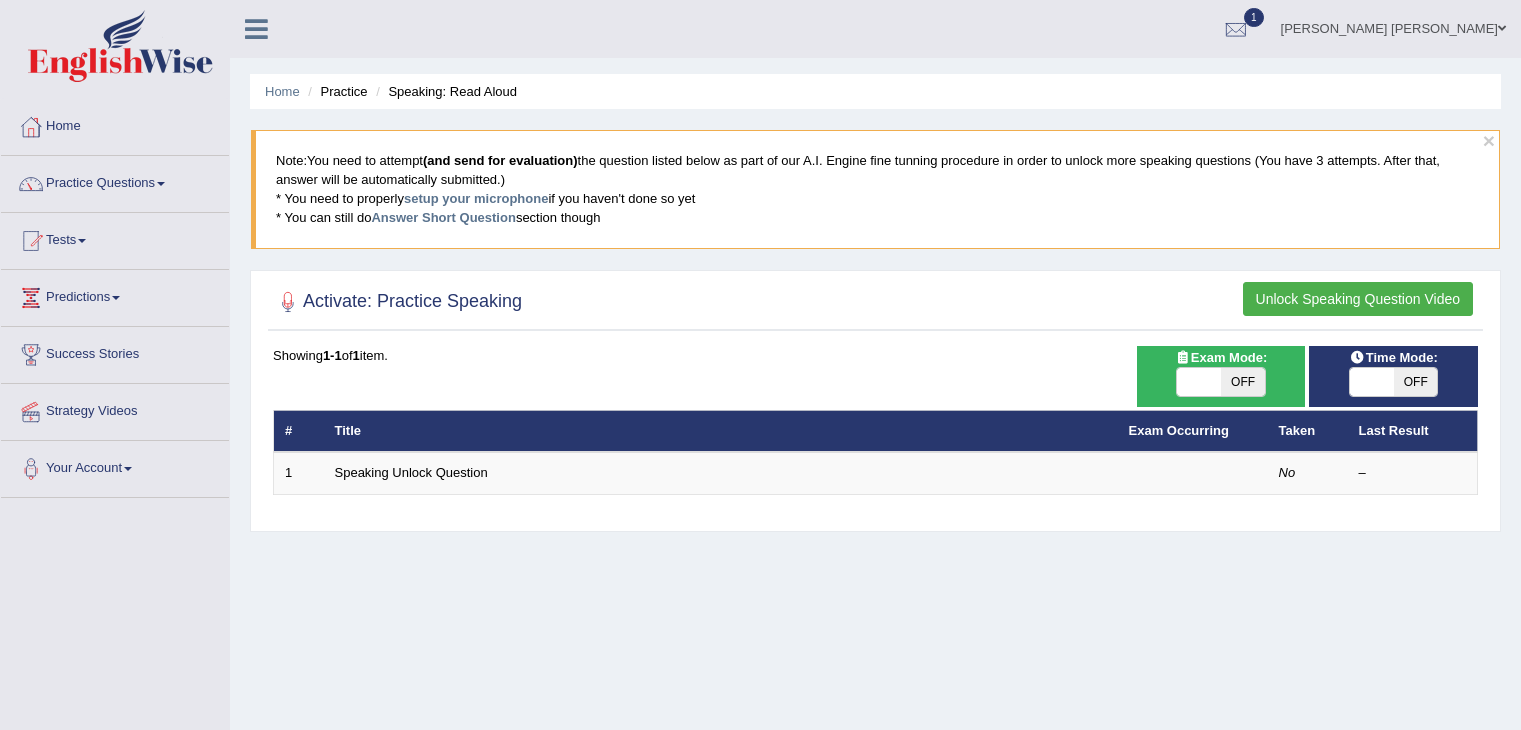 scroll, scrollTop: 0, scrollLeft: 0, axis: both 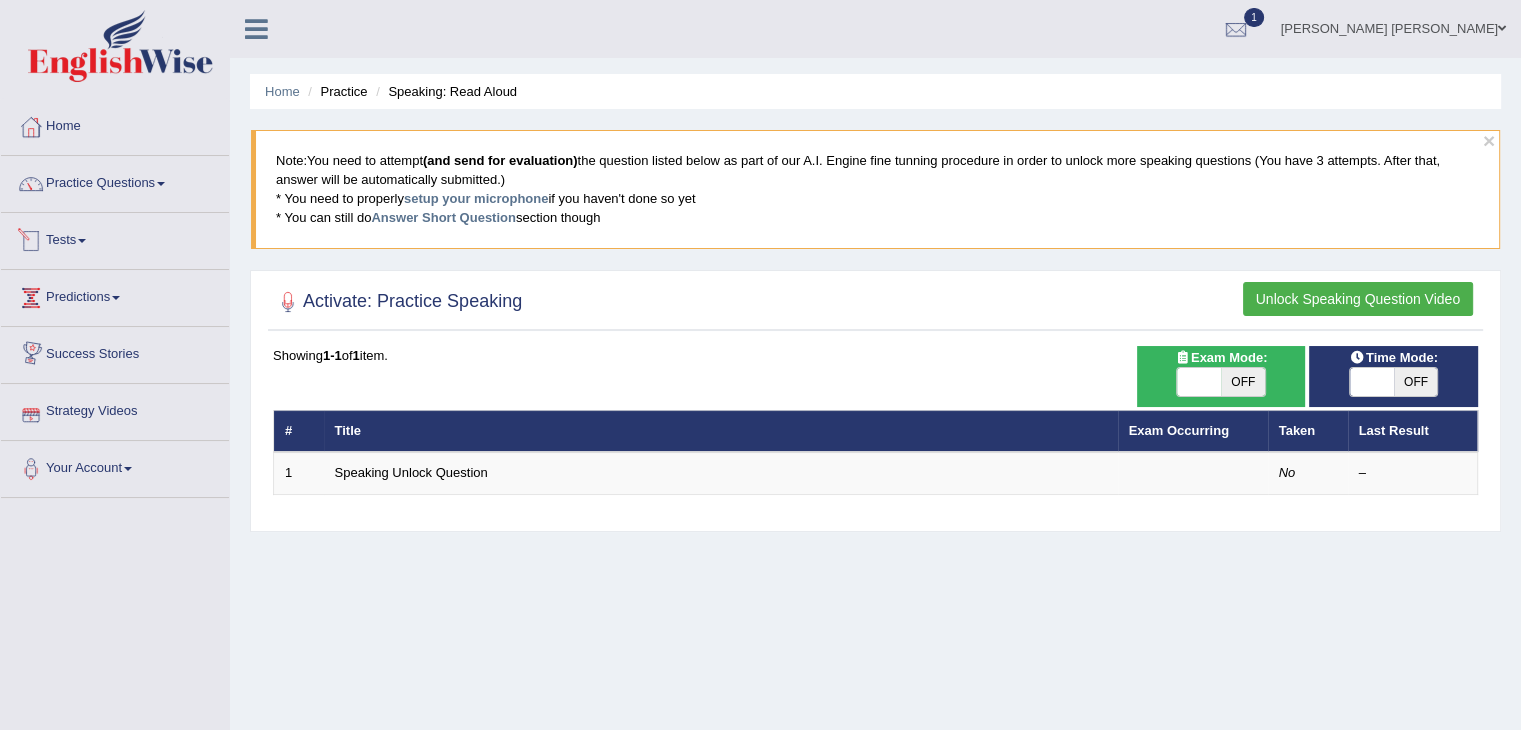 click on "Tests" at bounding box center [115, 238] 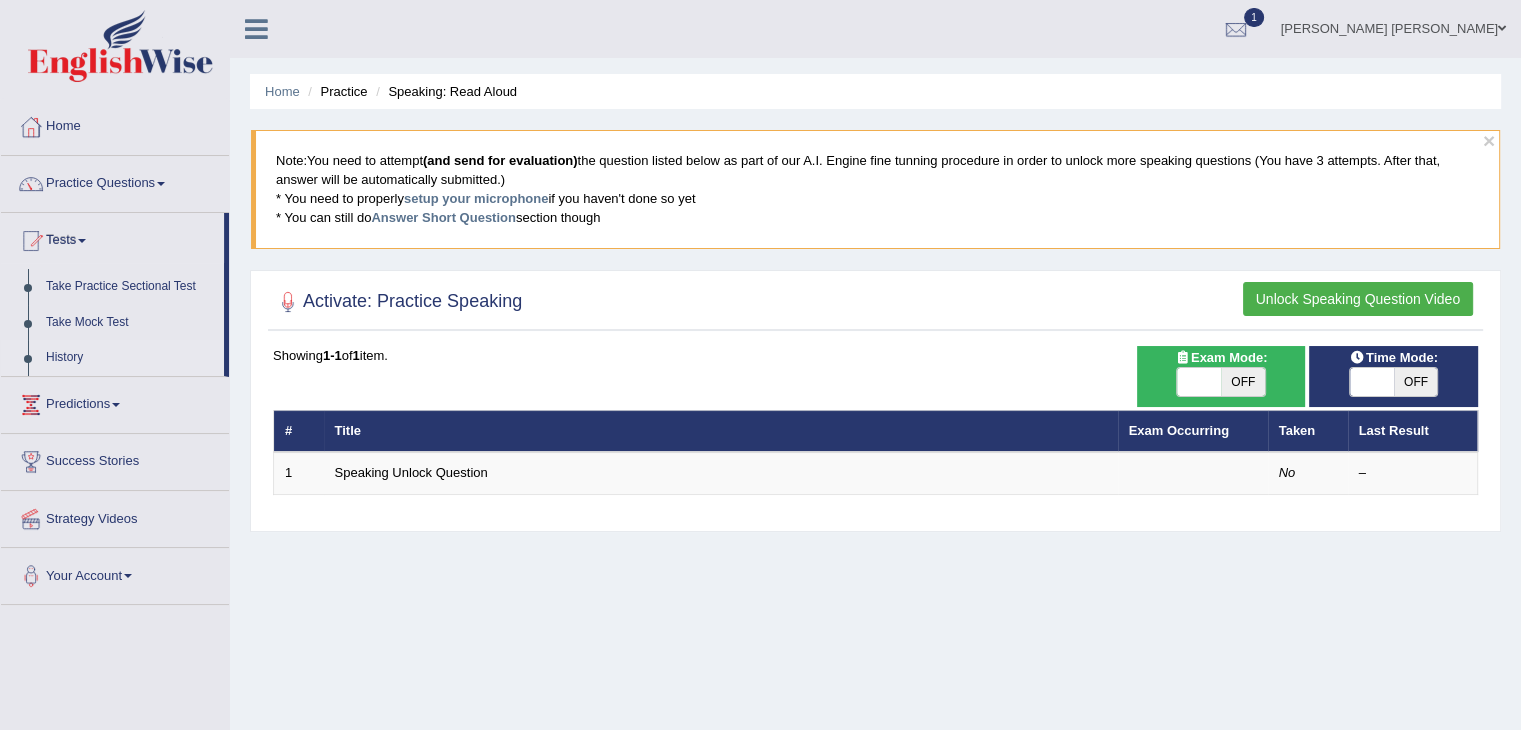 click on "History" at bounding box center [130, 358] 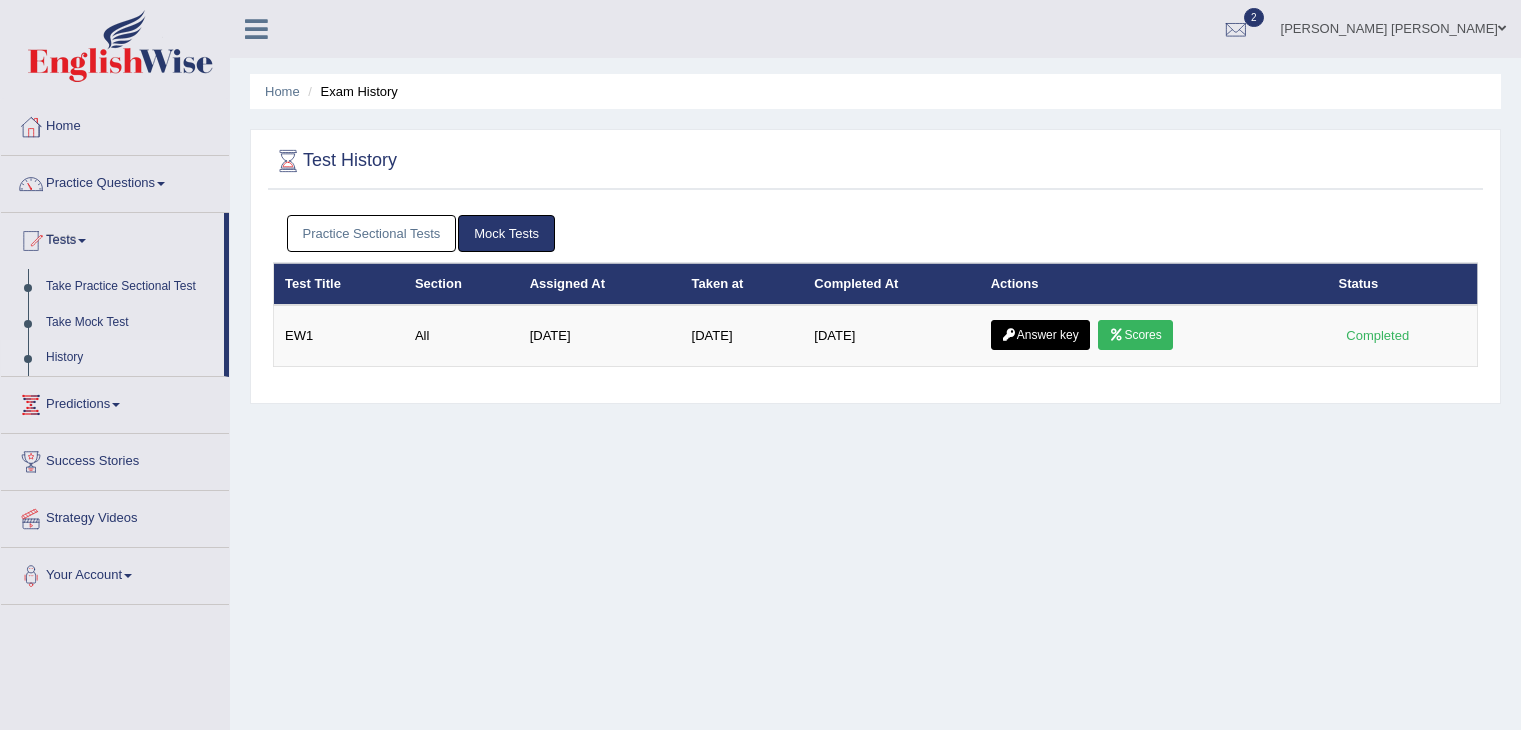scroll, scrollTop: 0, scrollLeft: 0, axis: both 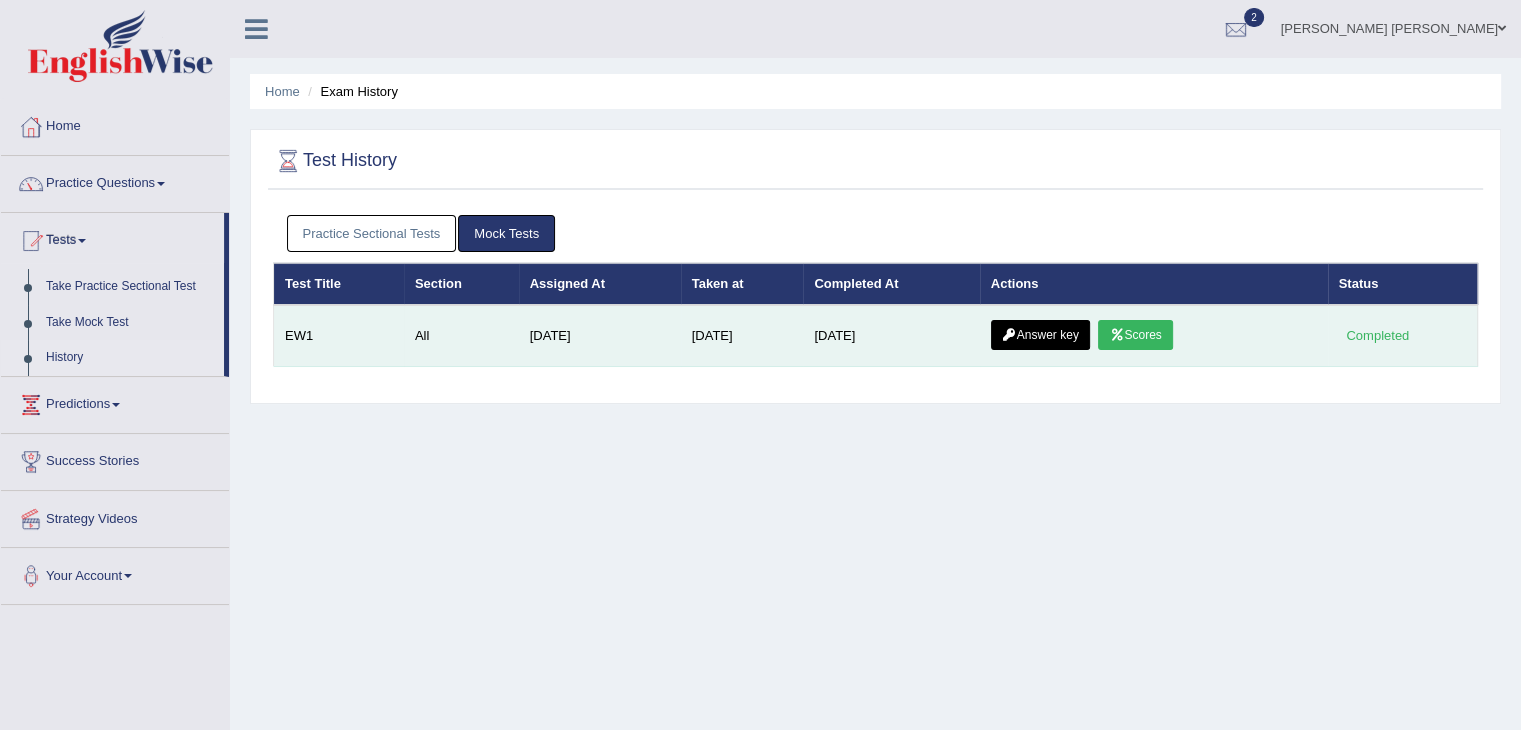 click on "Scores" at bounding box center (1135, 335) 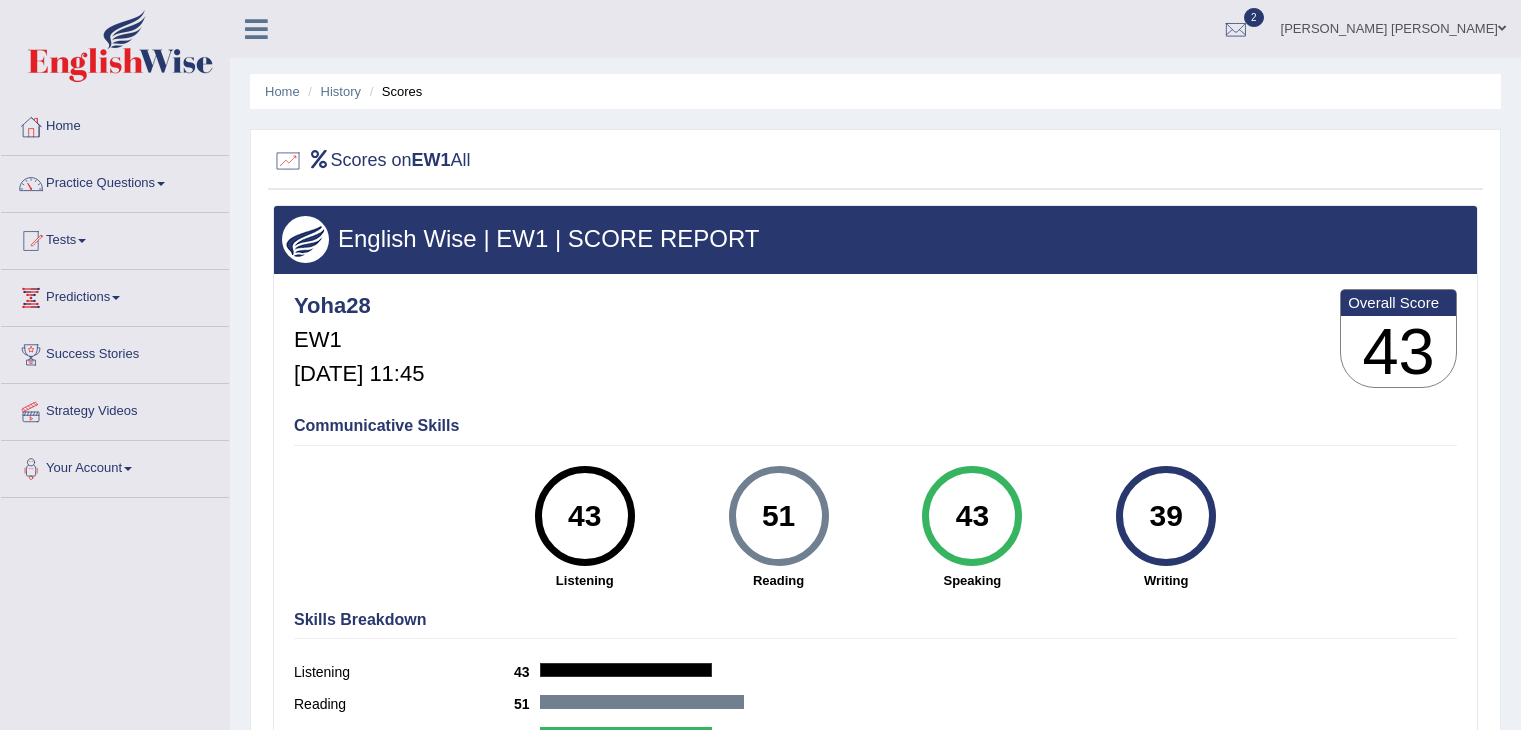 scroll, scrollTop: 0, scrollLeft: 0, axis: both 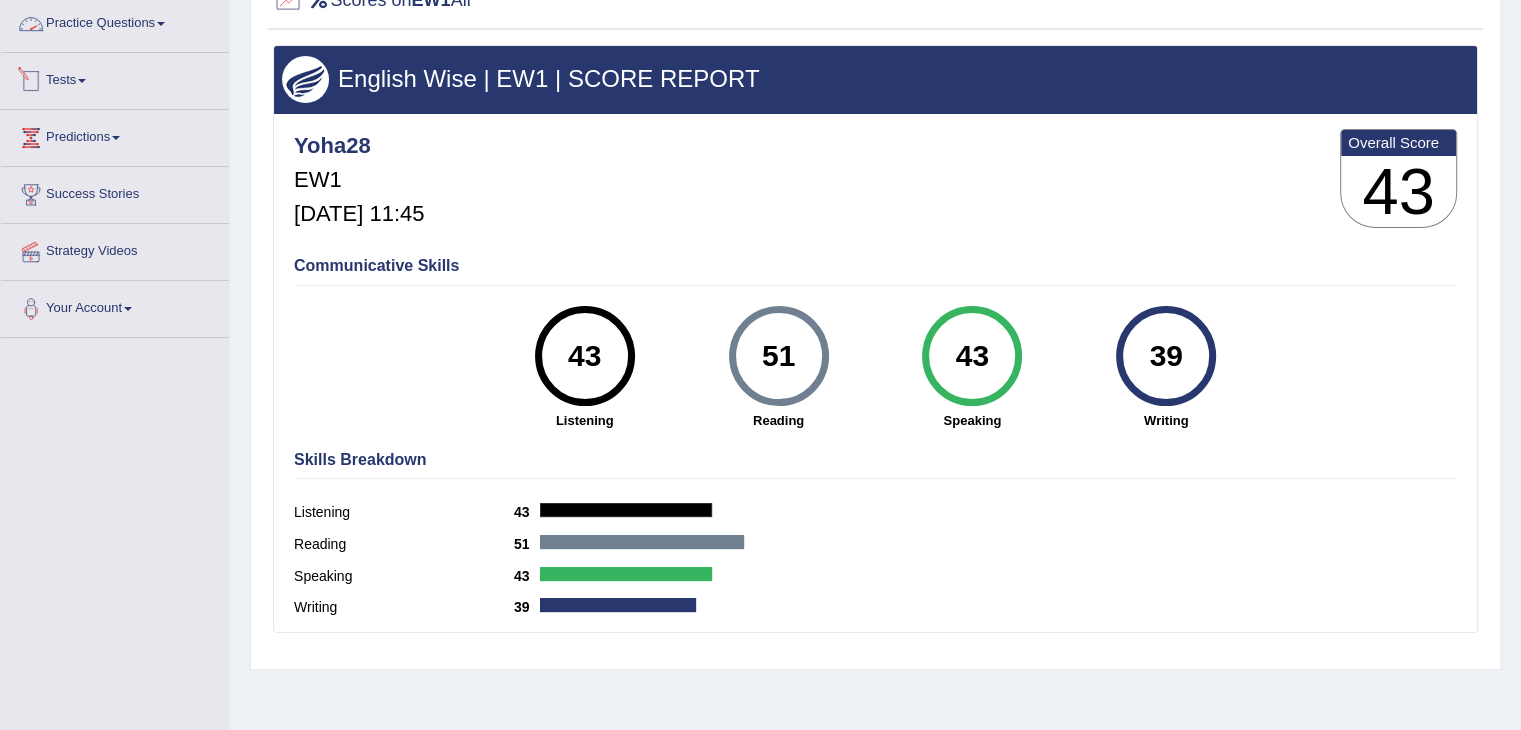 click on "Tests" at bounding box center [115, 78] 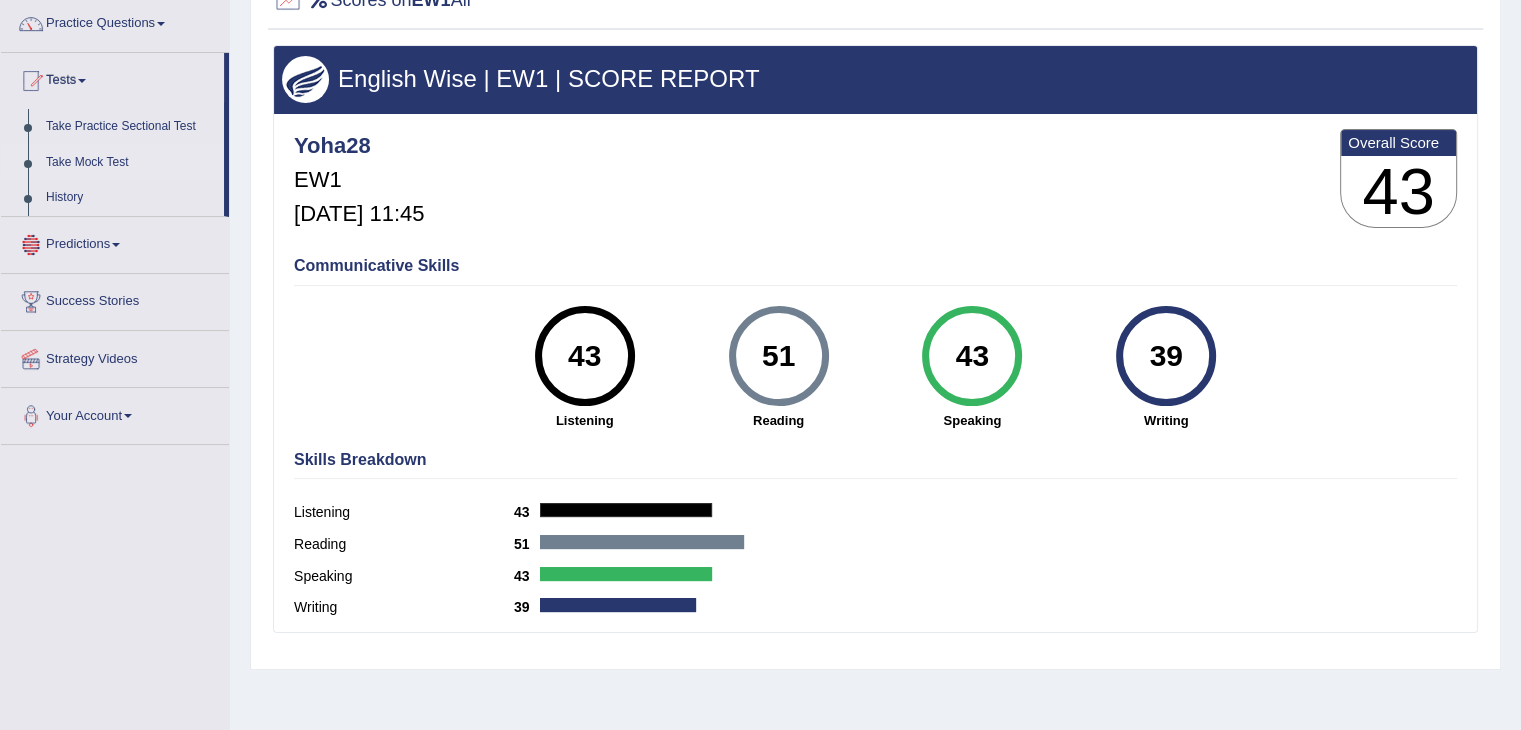 click on "Take Mock Test" at bounding box center [130, 163] 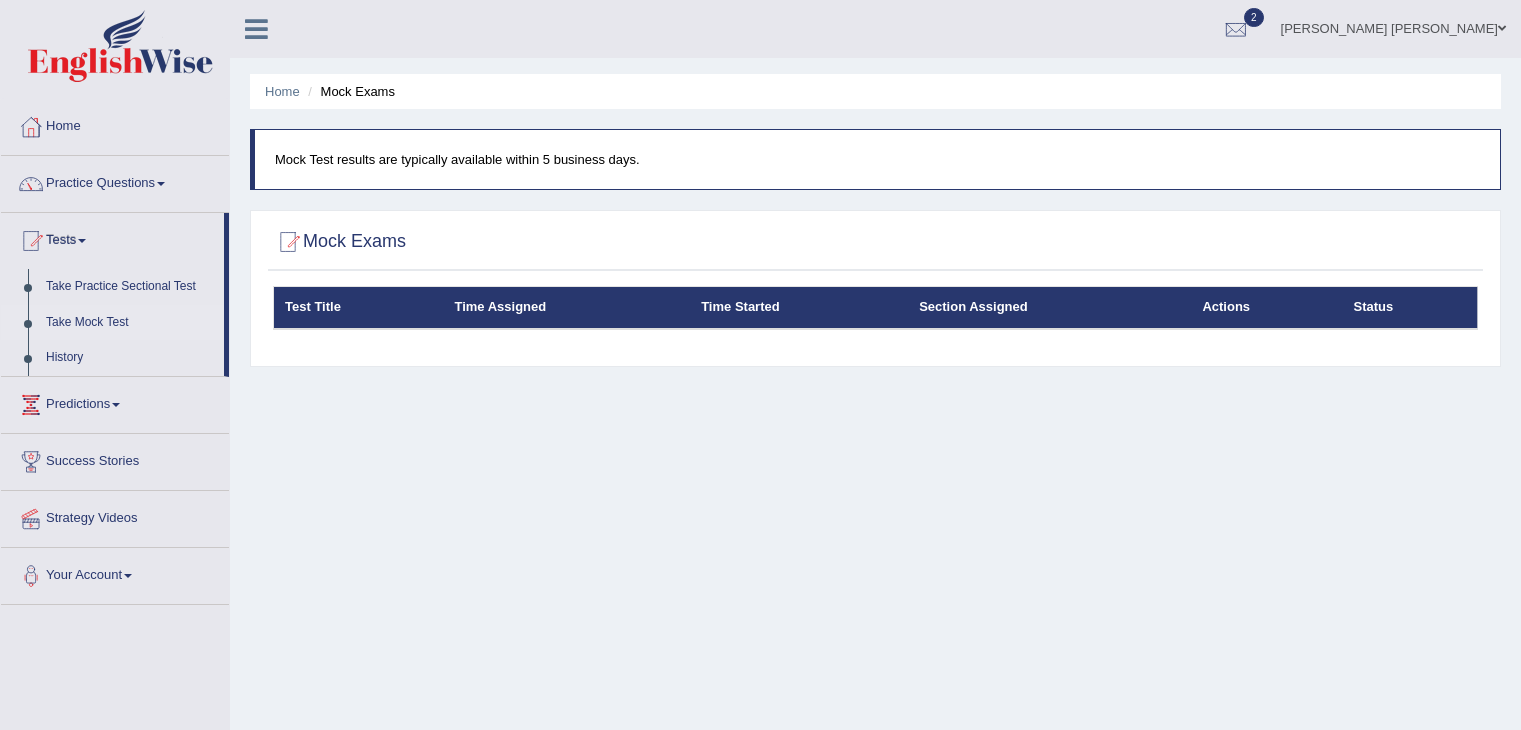 scroll, scrollTop: 0, scrollLeft: 0, axis: both 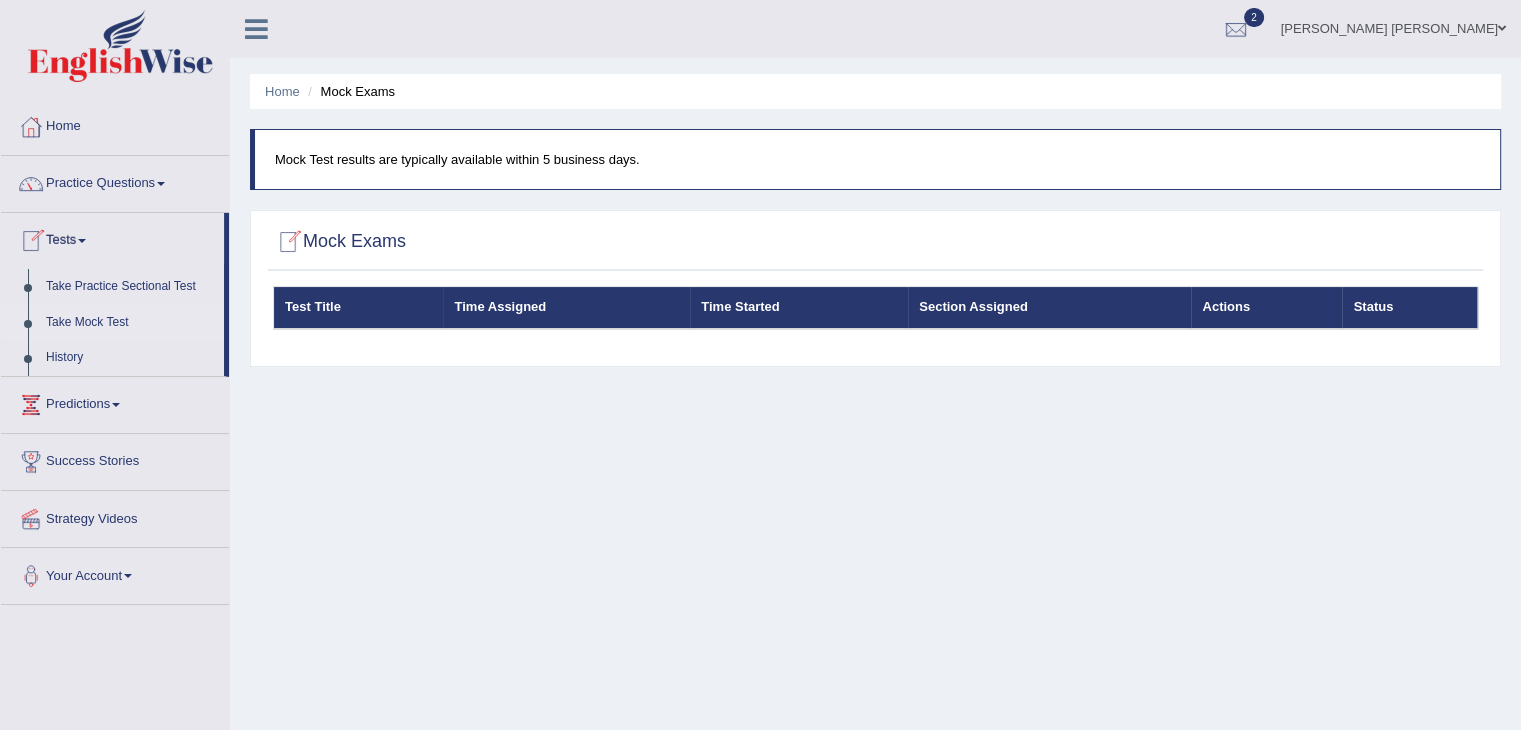 click at bounding box center (288, 242) 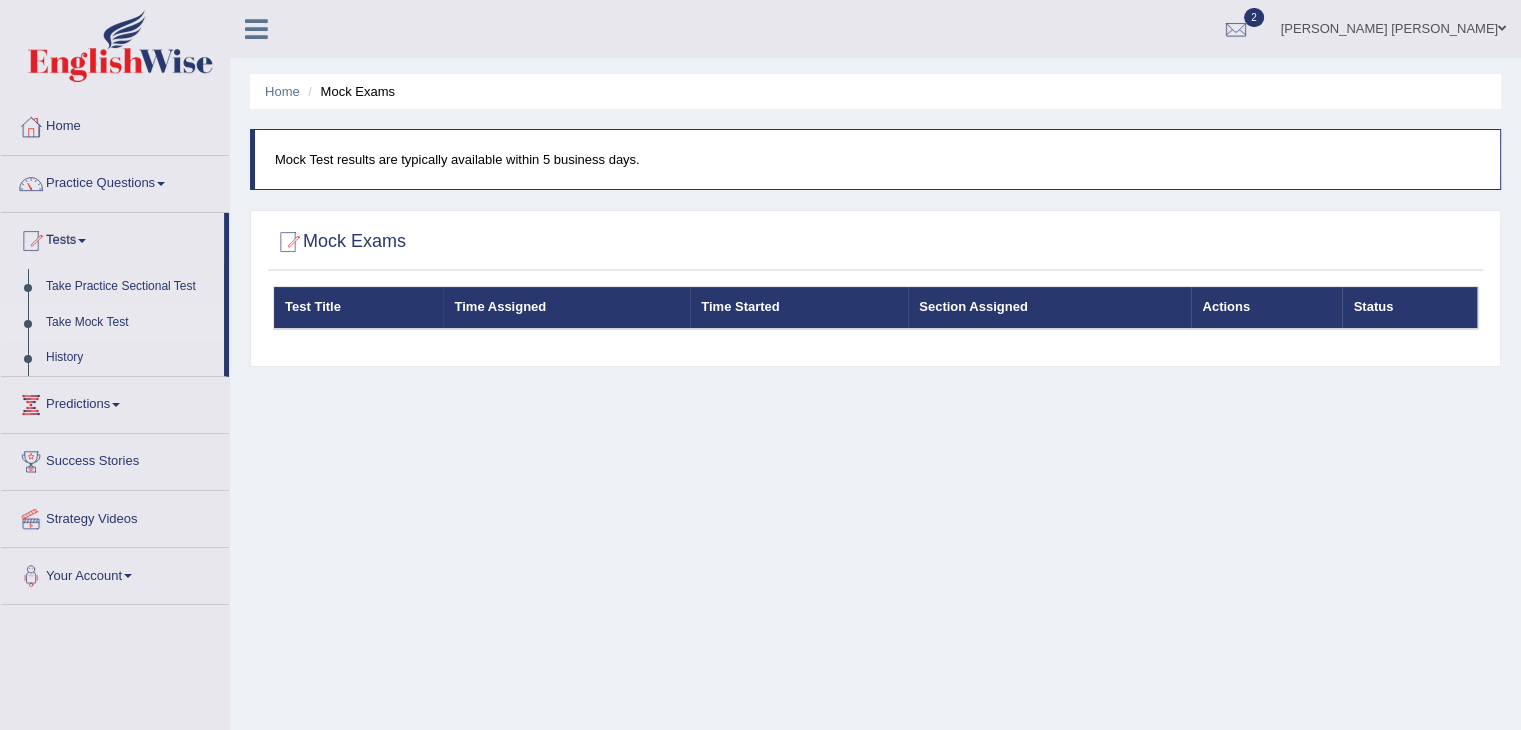 click at bounding box center (288, 242) 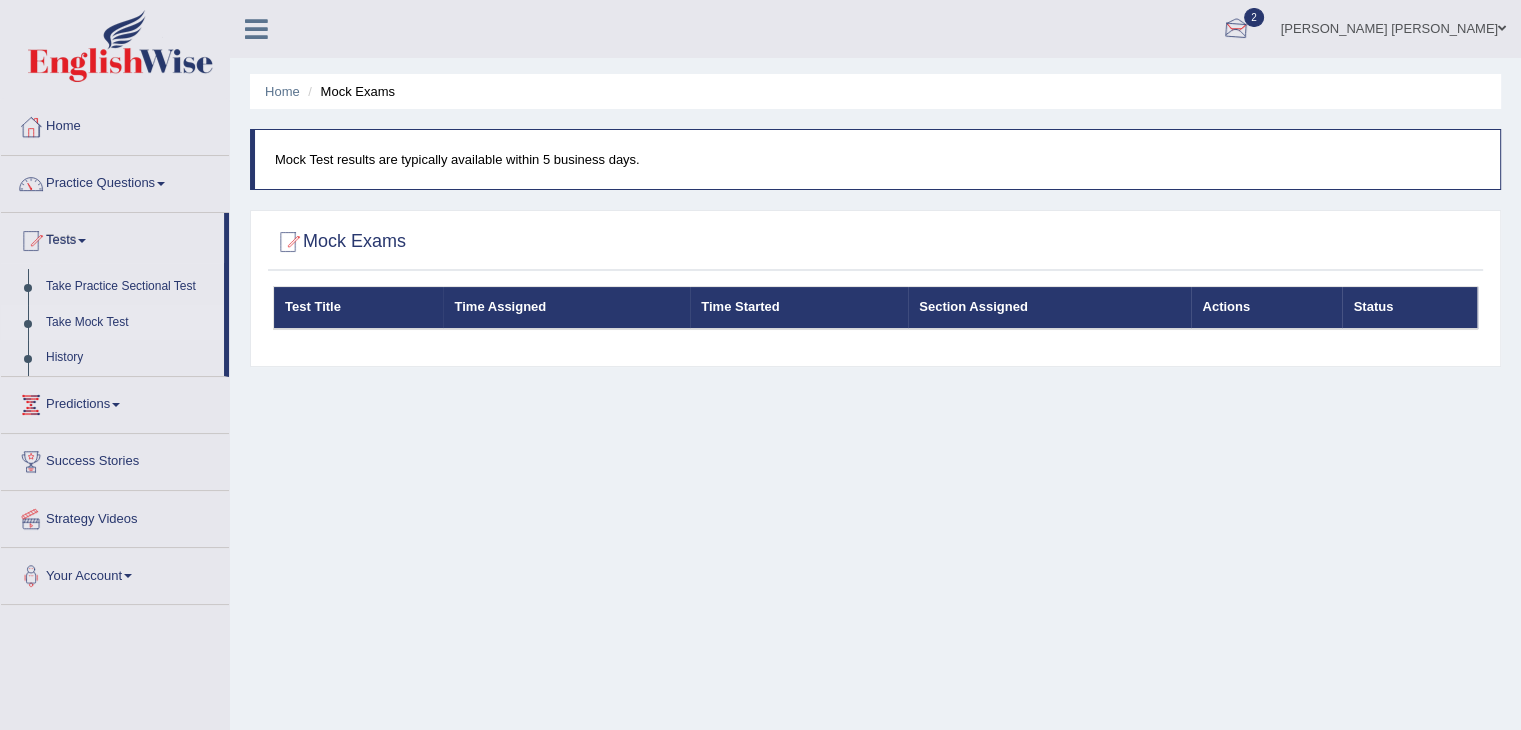 click at bounding box center (1236, 30) 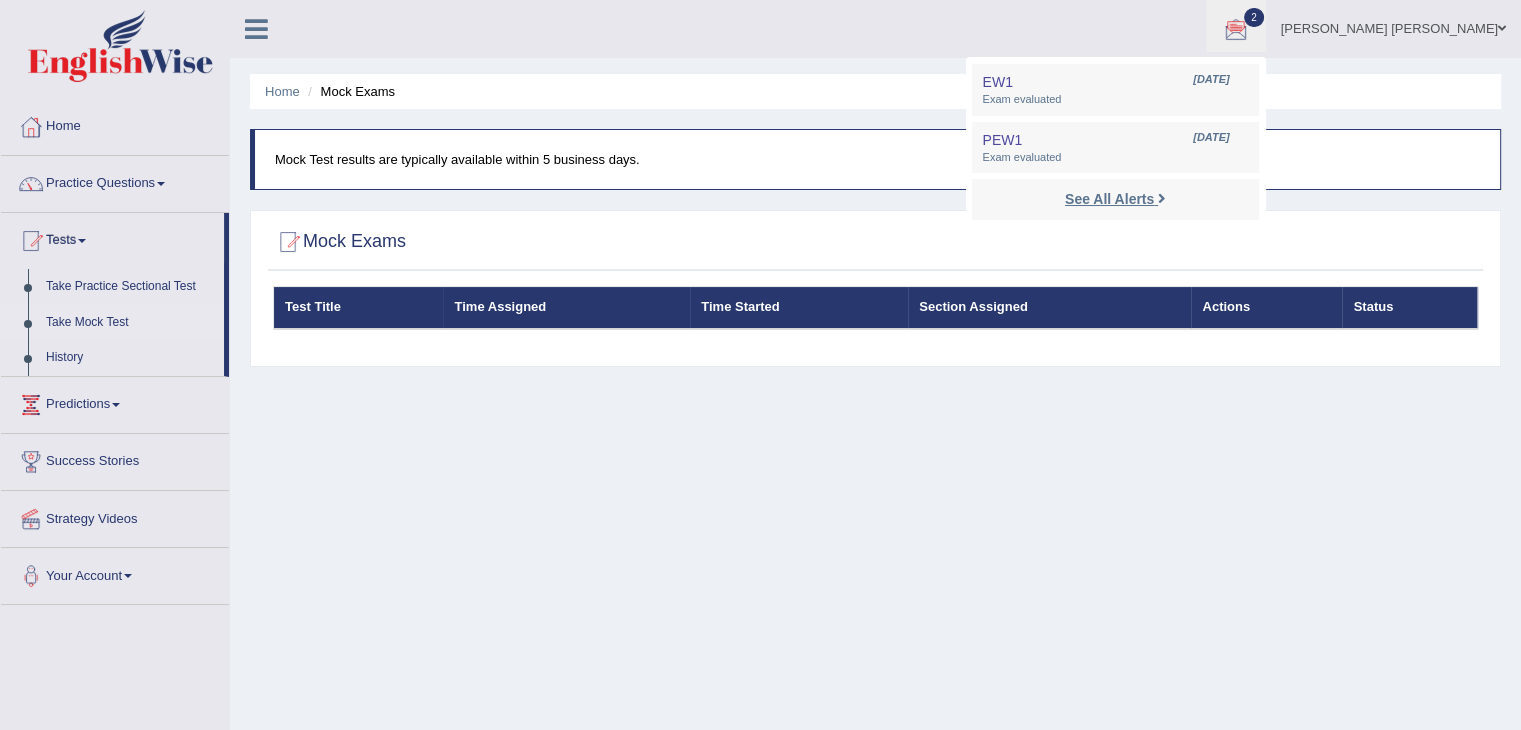 click on "See All Alerts" at bounding box center [1109, 199] 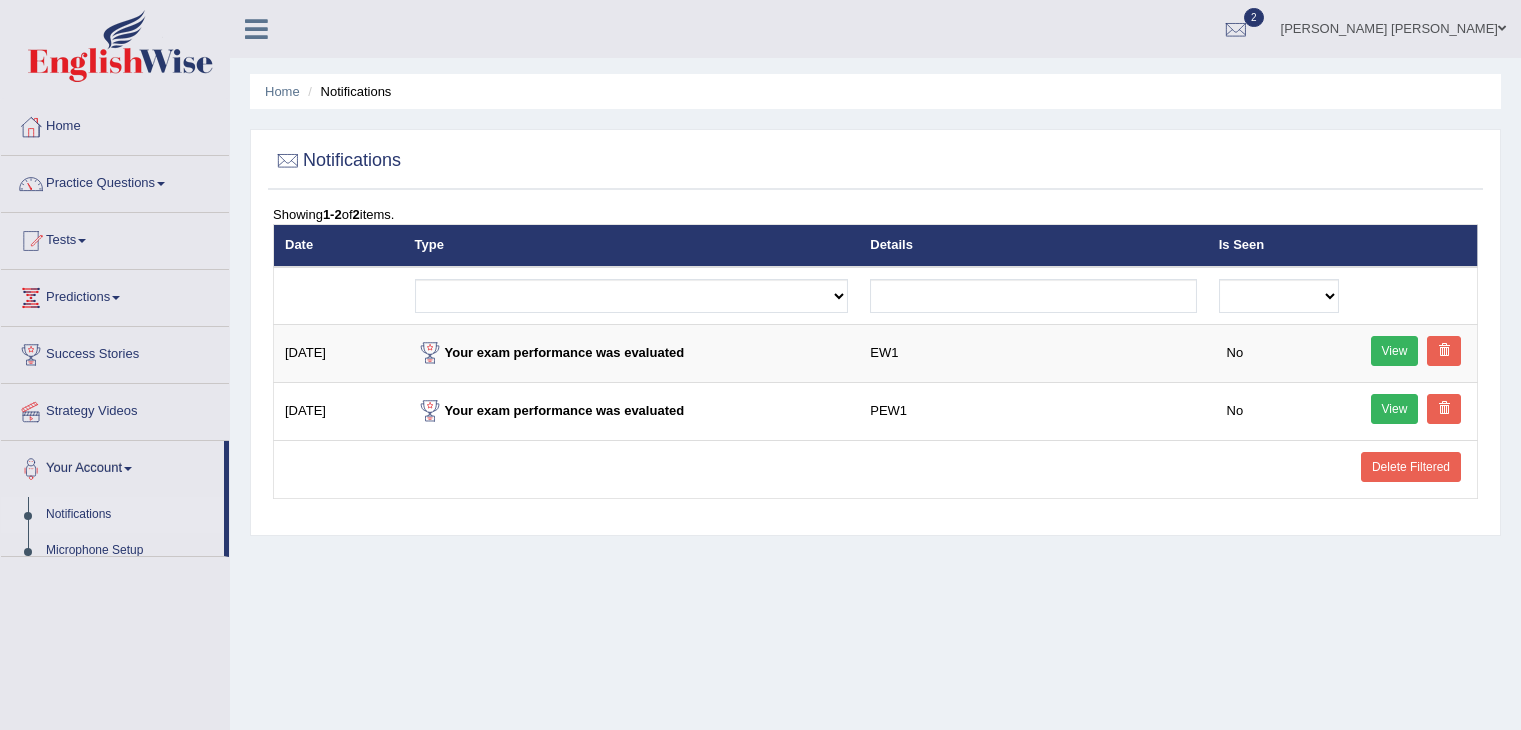 scroll, scrollTop: 0, scrollLeft: 0, axis: both 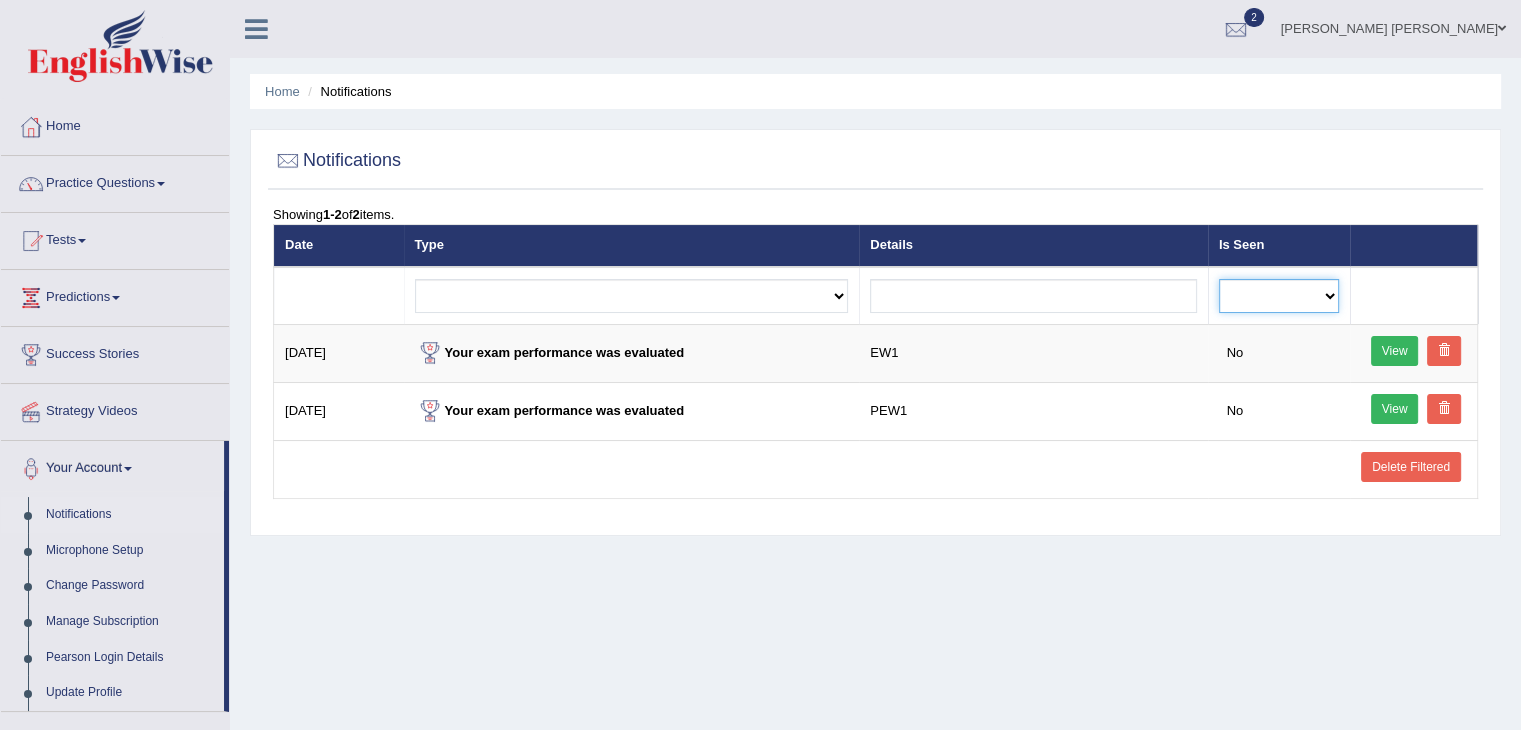 click on "No
Yes" at bounding box center [1279, 296] 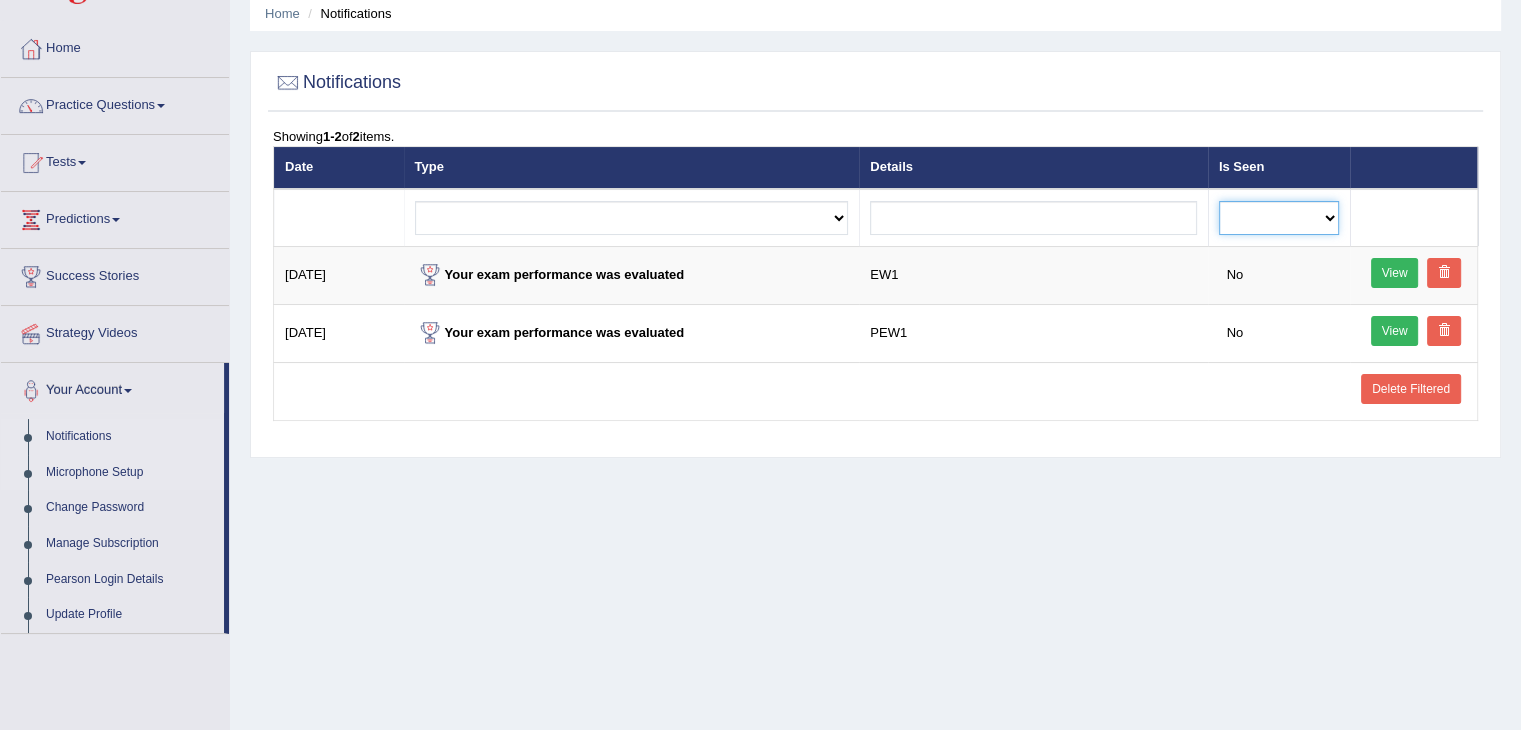scroll, scrollTop: 74, scrollLeft: 0, axis: vertical 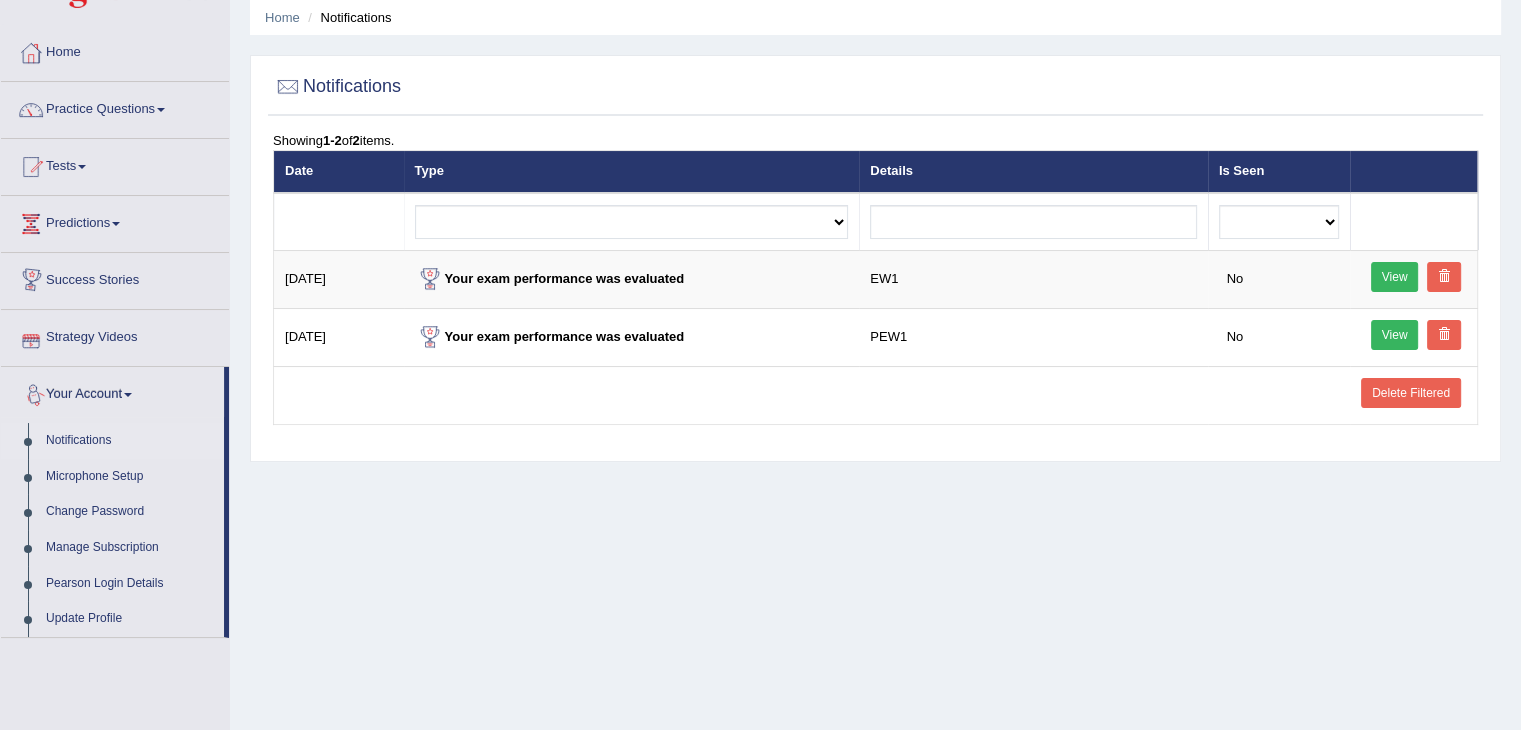 click on "Success Stories" at bounding box center [115, 278] 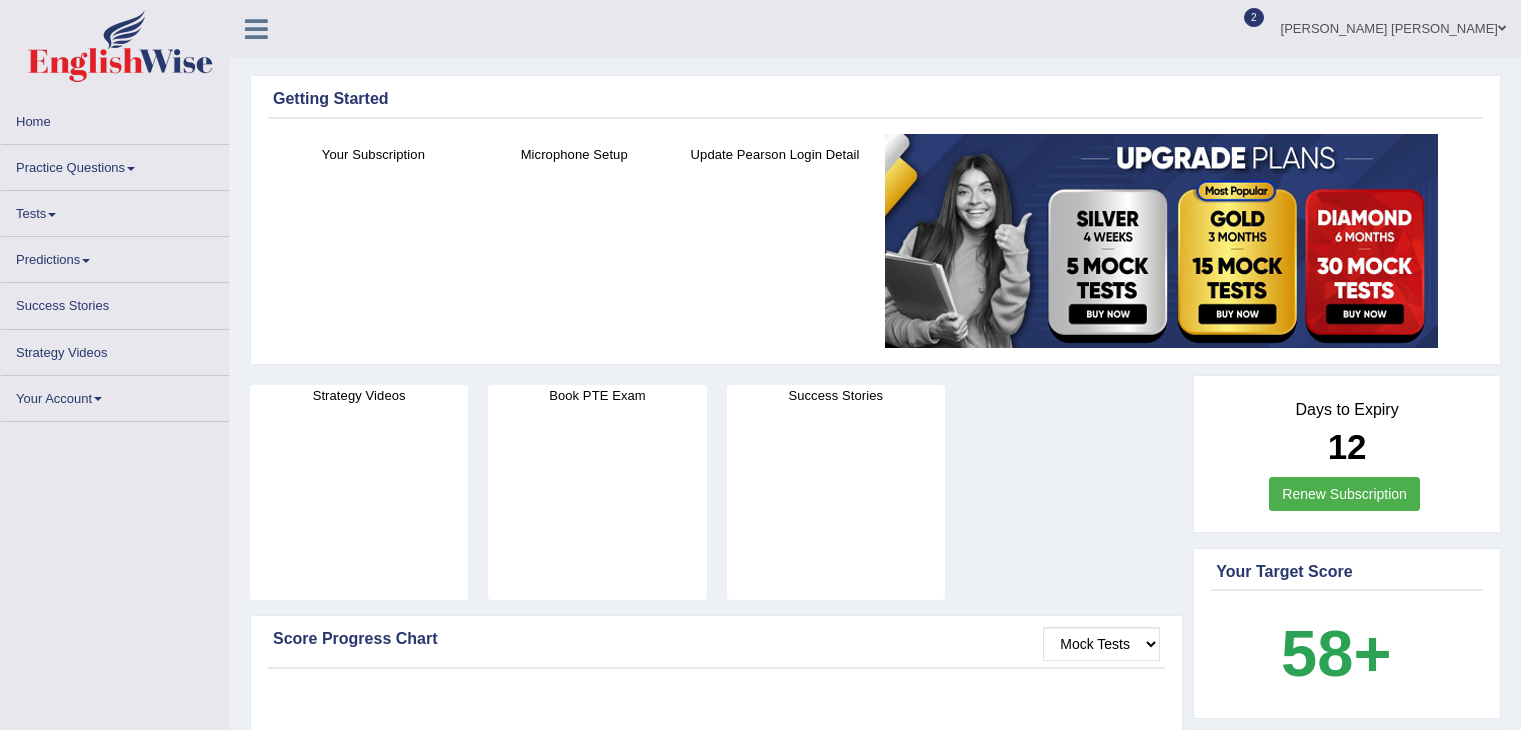 scroll, scrollTop: 0, scrollLeft: 0, axis: both 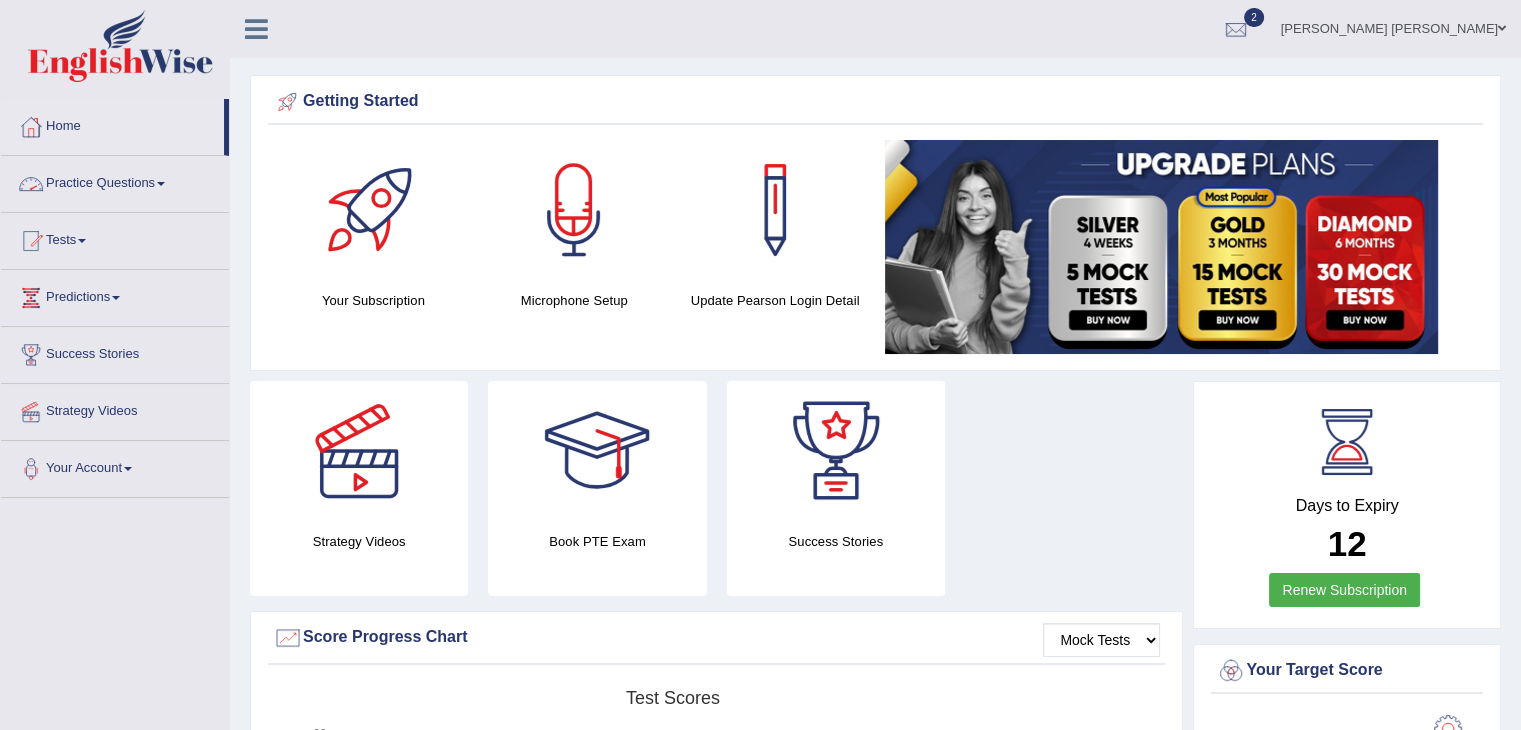 click on "Practice Questions" at bounding box center [115, 181] 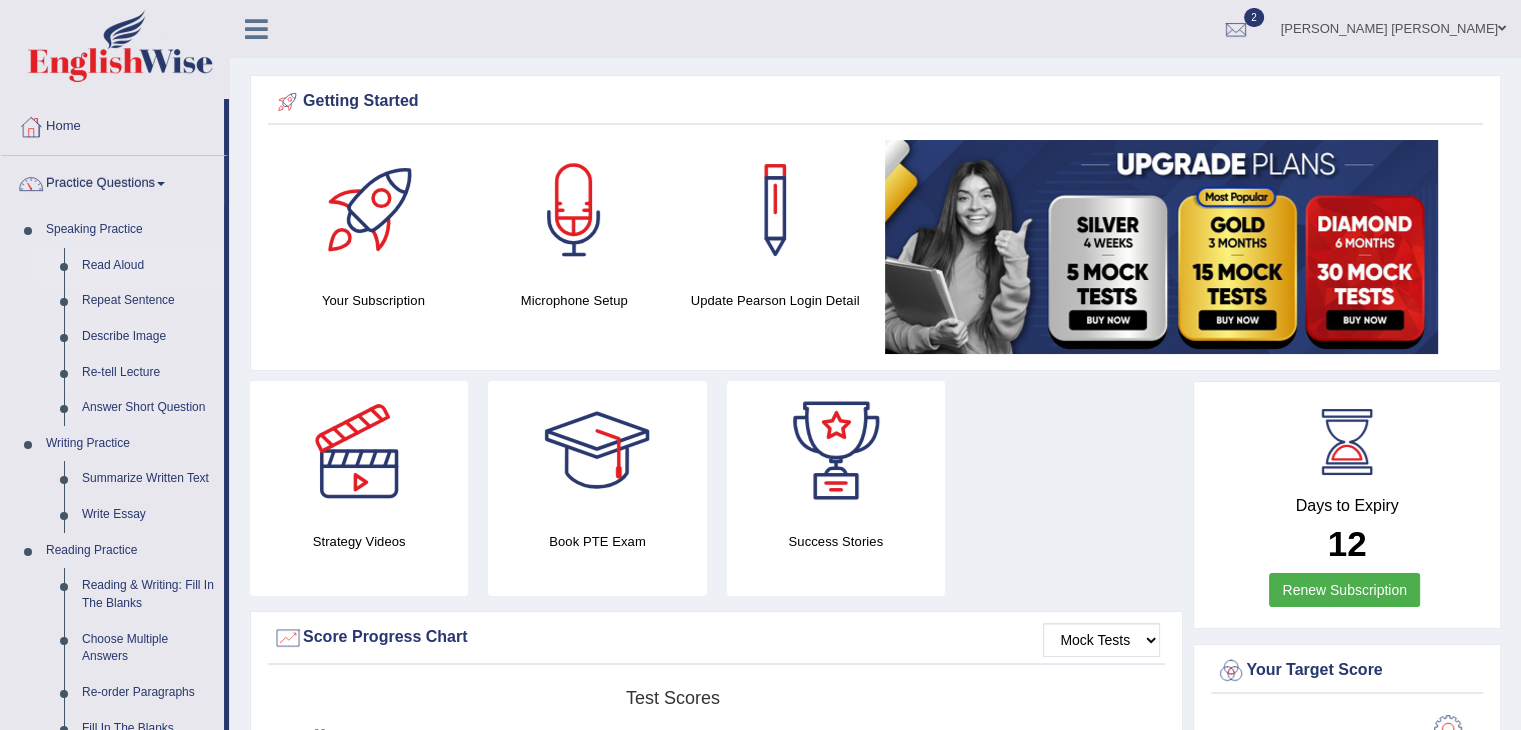 click on "Read Aloud" at bounding box center [148, 266] 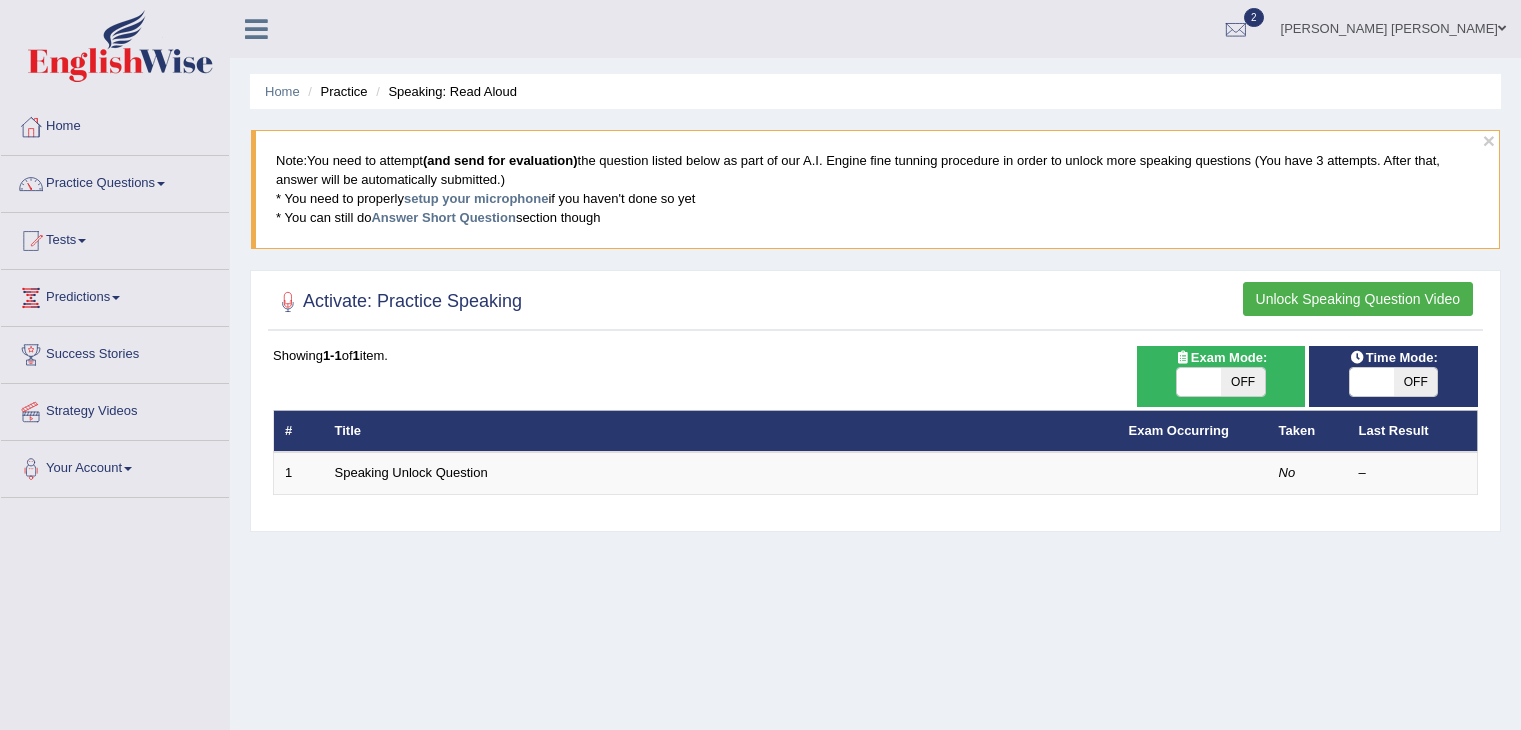 scroll, scrollTop: 0, scrollLeft: 0, axis: both 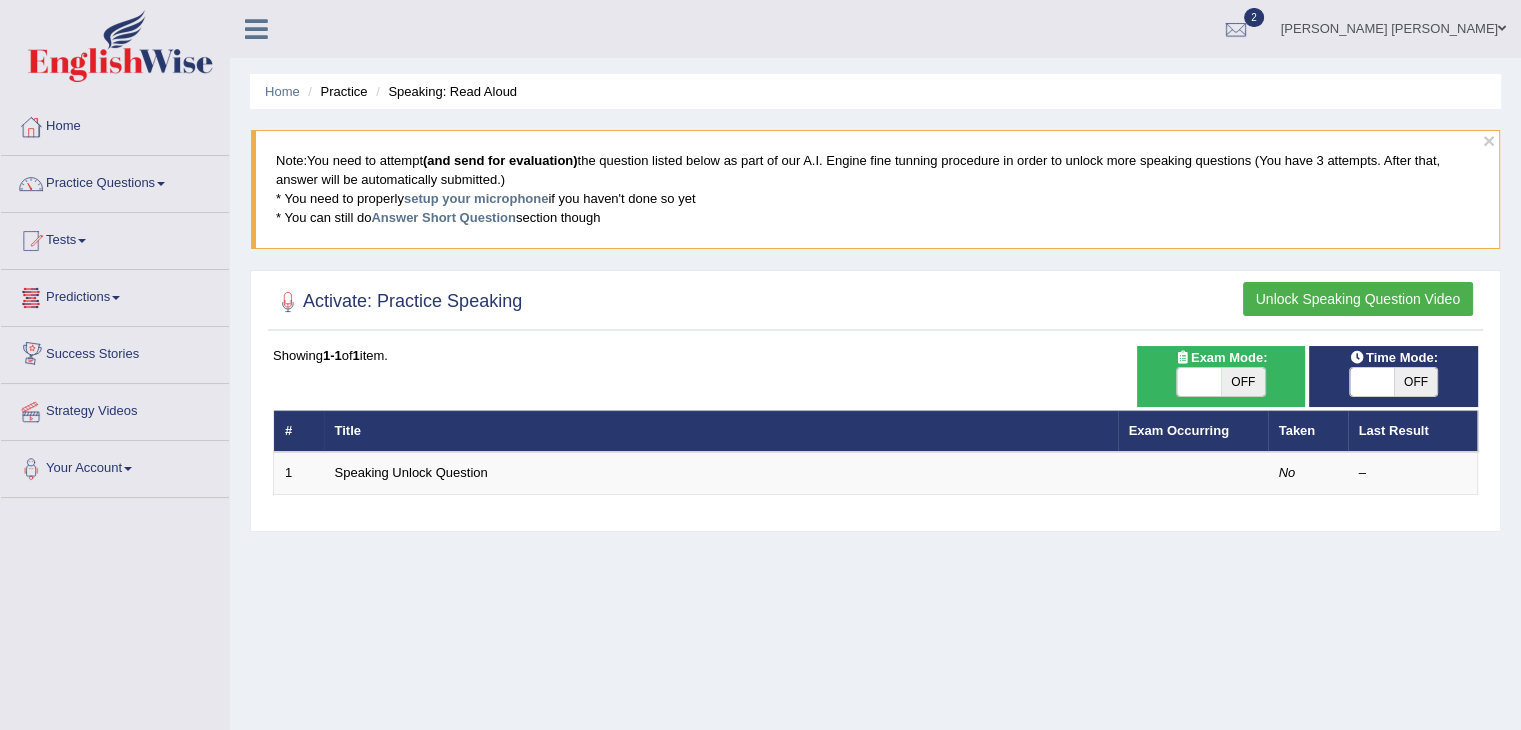 click on "Predictions" at bounding box center (115, 295) 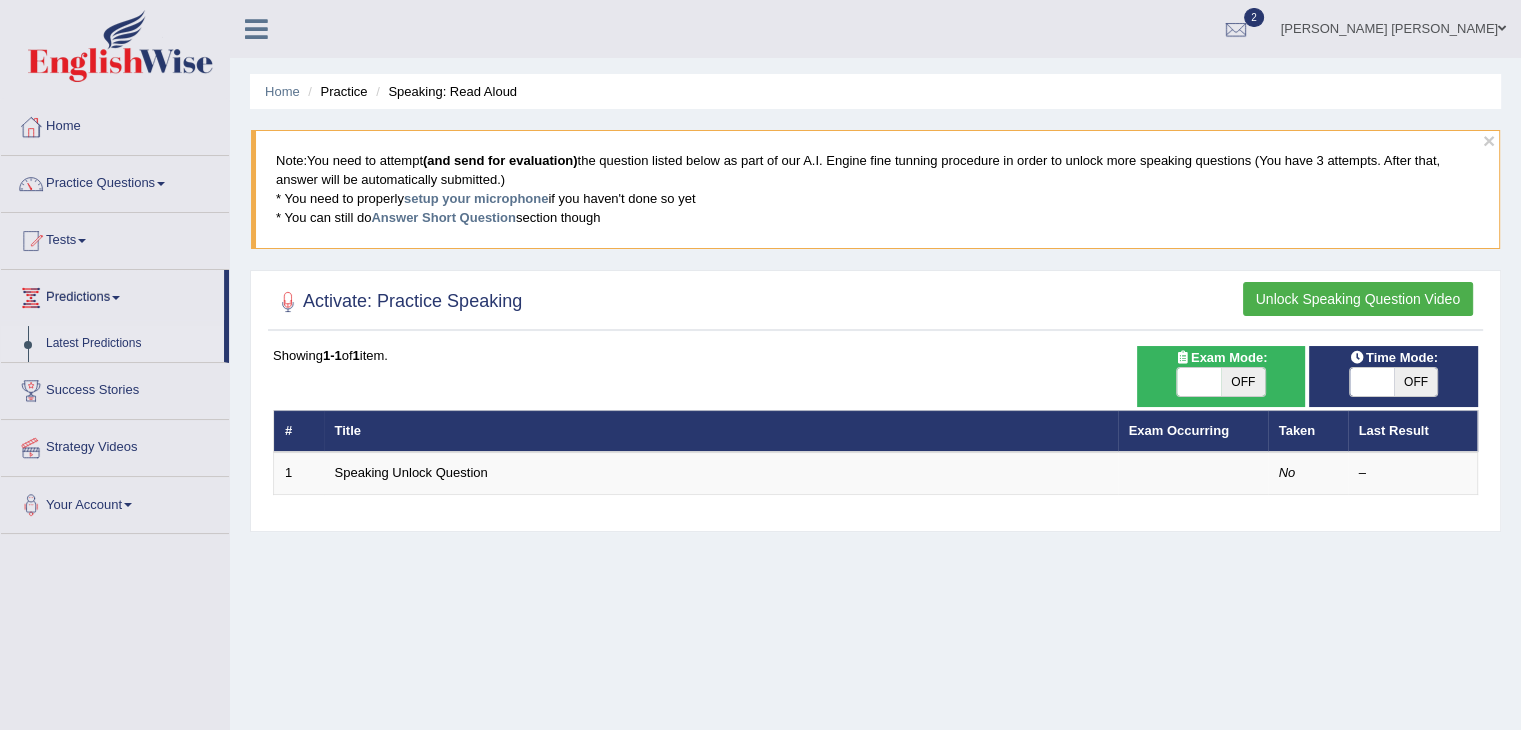click on "Latest Predictions" at bounding box center [130, 344] 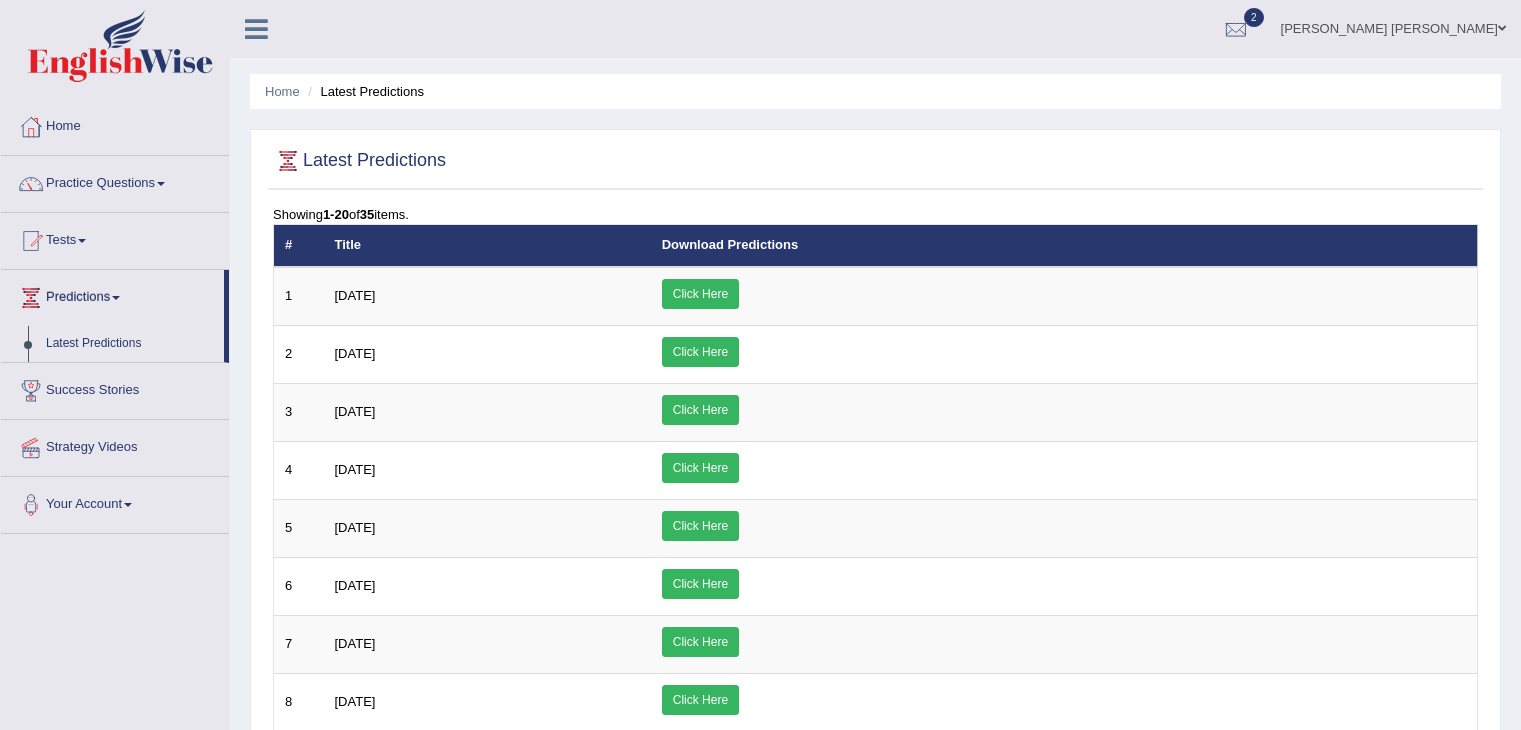 scroll, scrollTop: 0, scrollLeft: 0, axis: both 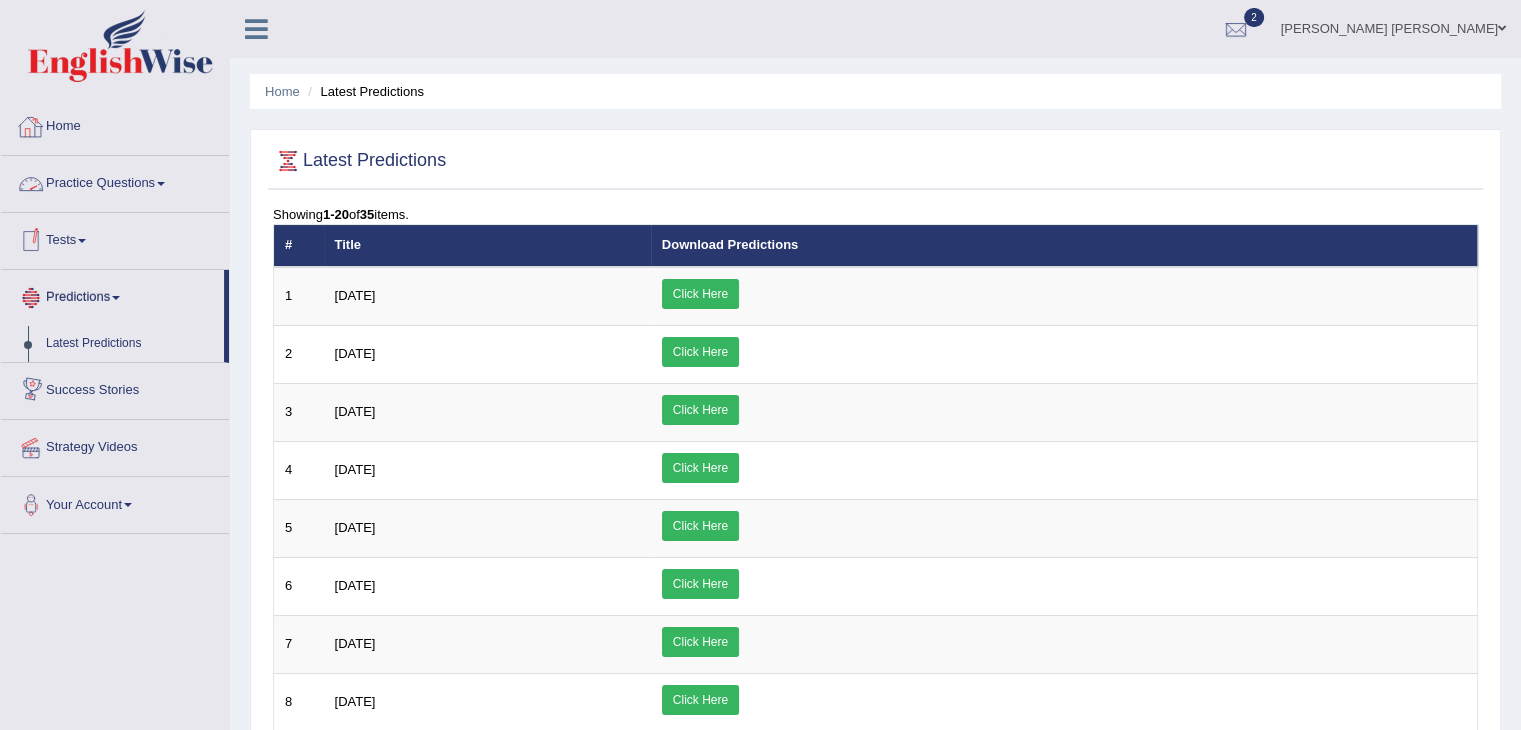 click on "Home" at bounding box center (115, 124) 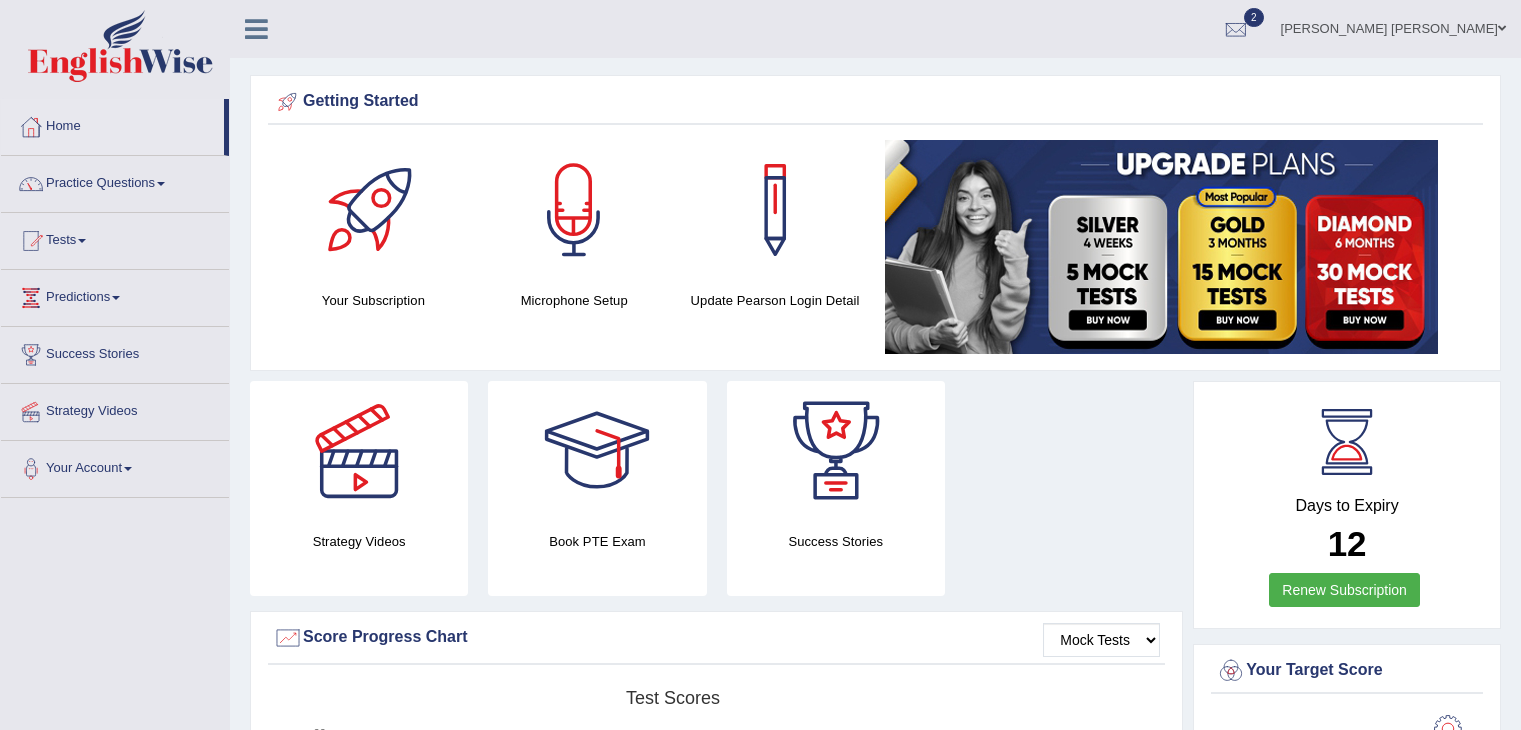 scroll, scrollTop: 0, scrollLeft: 0, axis: both 